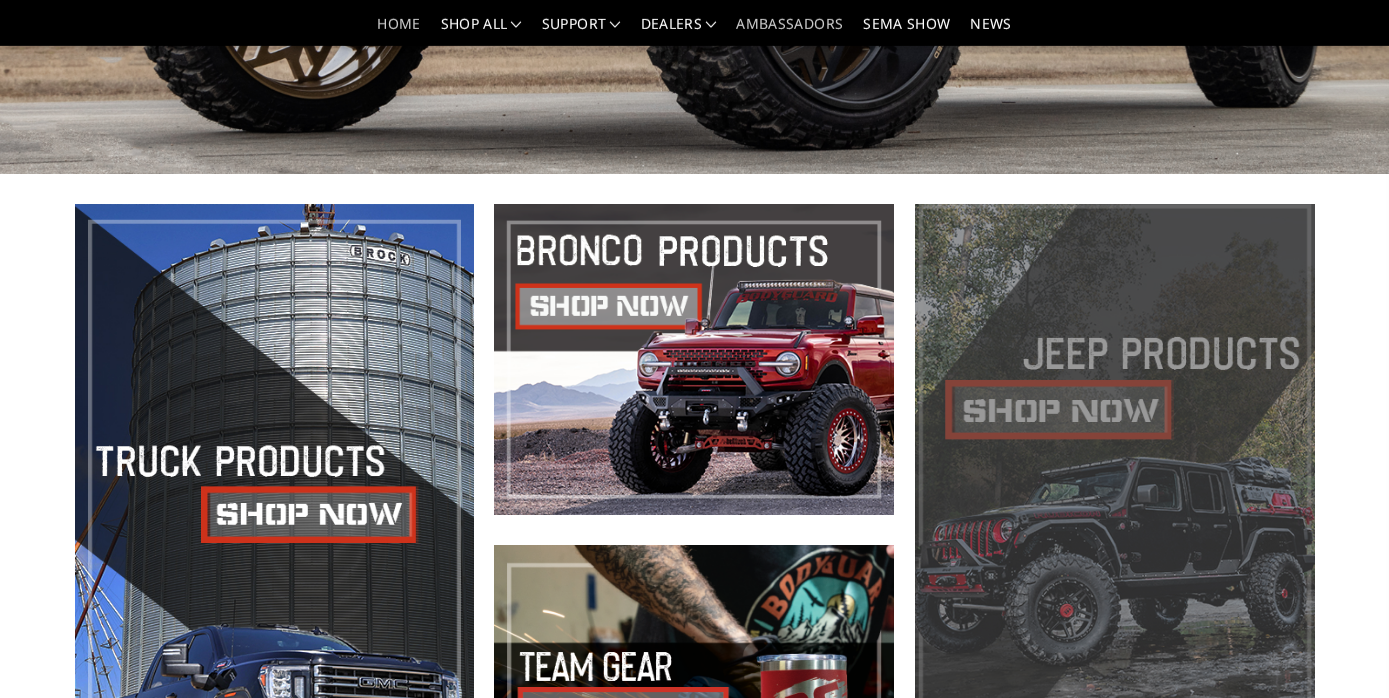 scroll, scrollTop: 540, scrollLeft: 0, axis: vertical 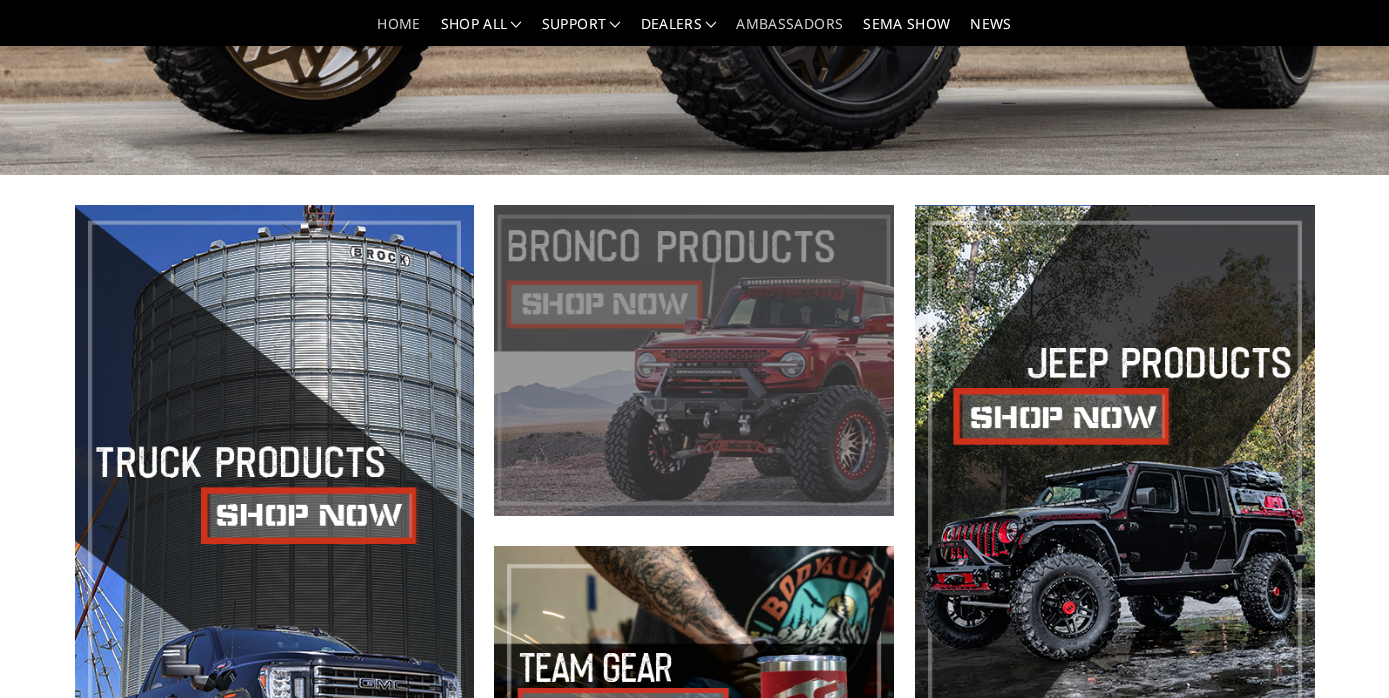 click at bounding box center (694, 360) 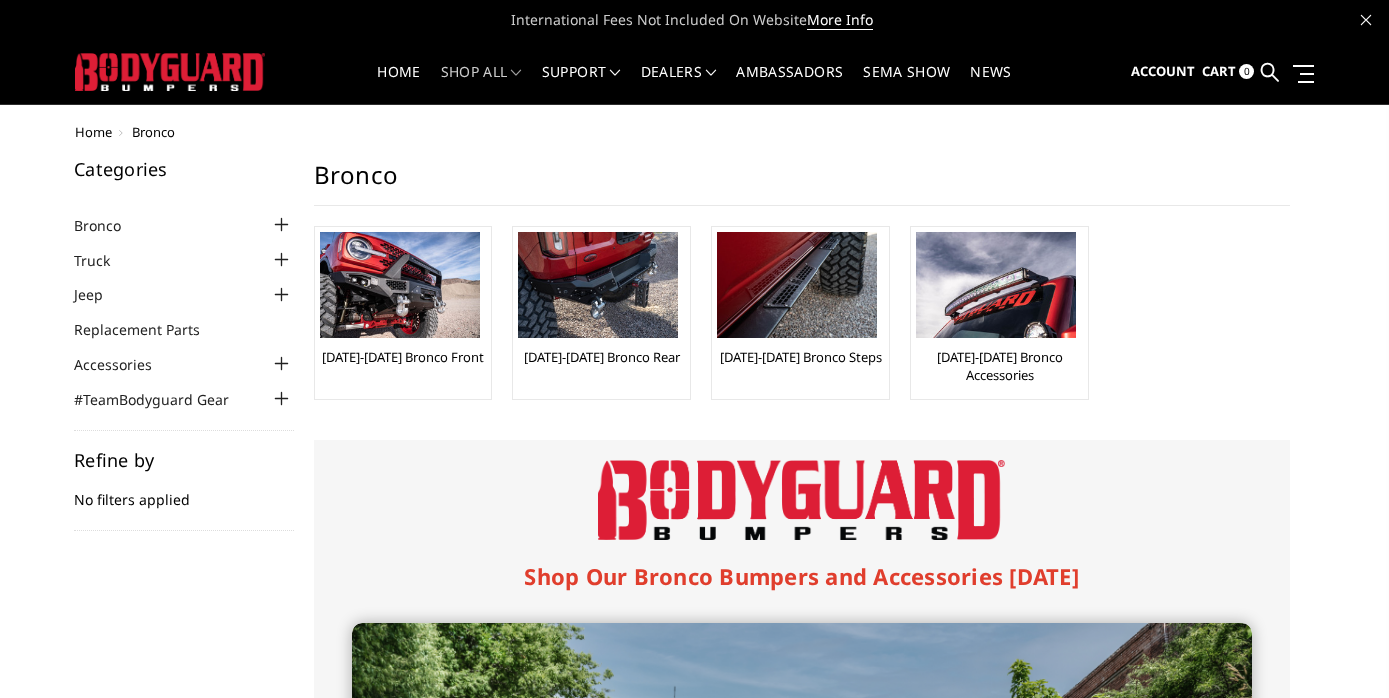 scroll, scrollTop: 0, scrollLeft: 0, axis: both 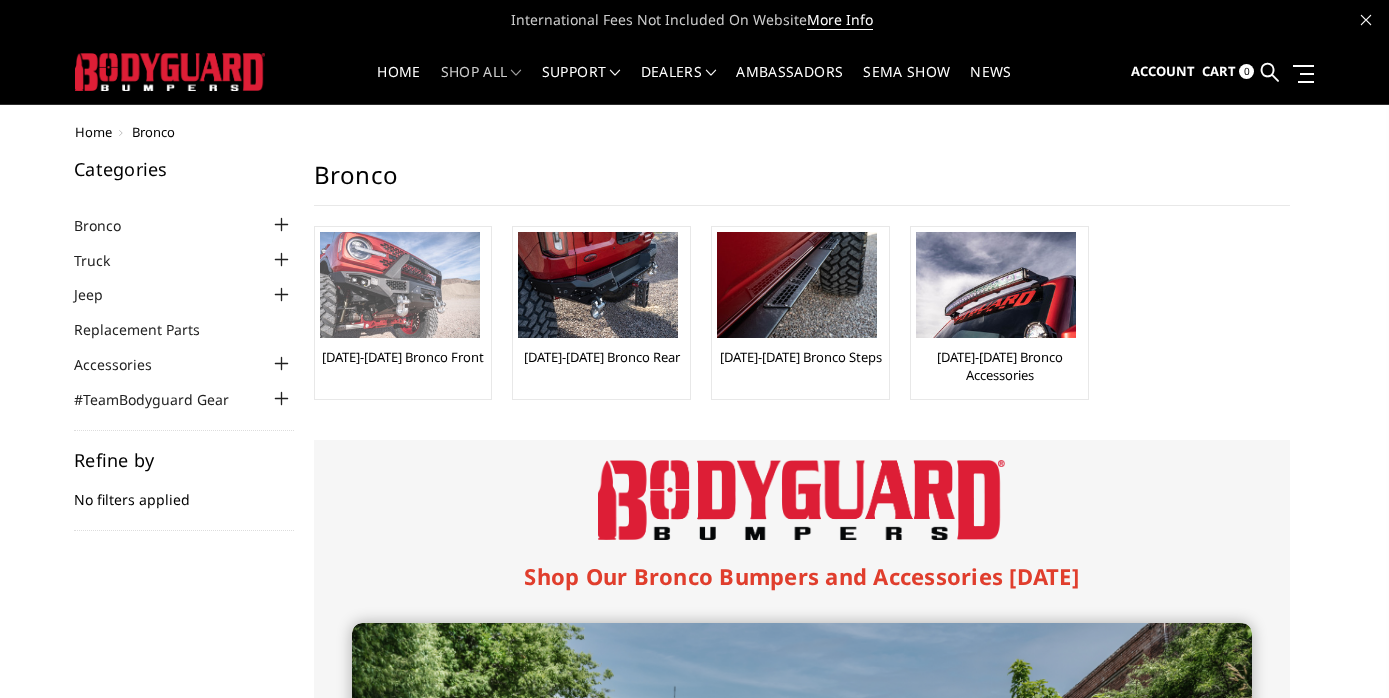 click at bounding box center (400, 285) 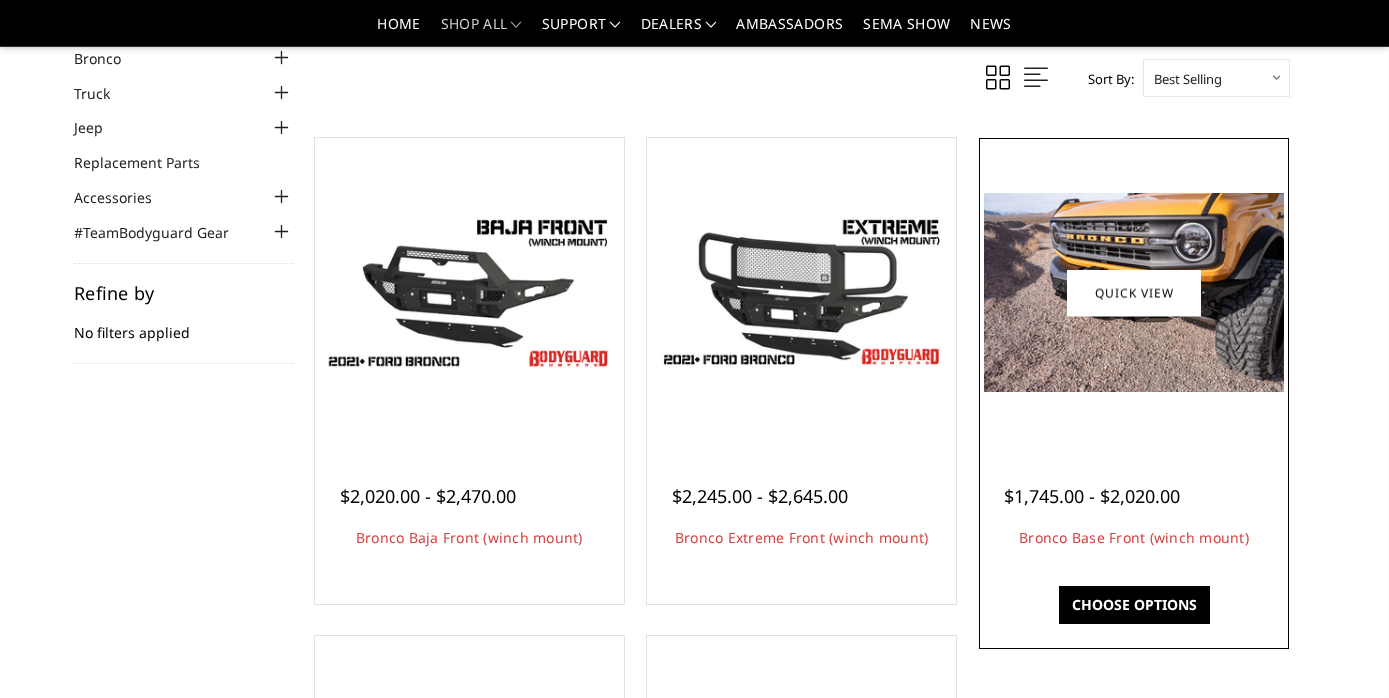 scroll, scrollTop: 0, scrollLeft: 0, axis: both 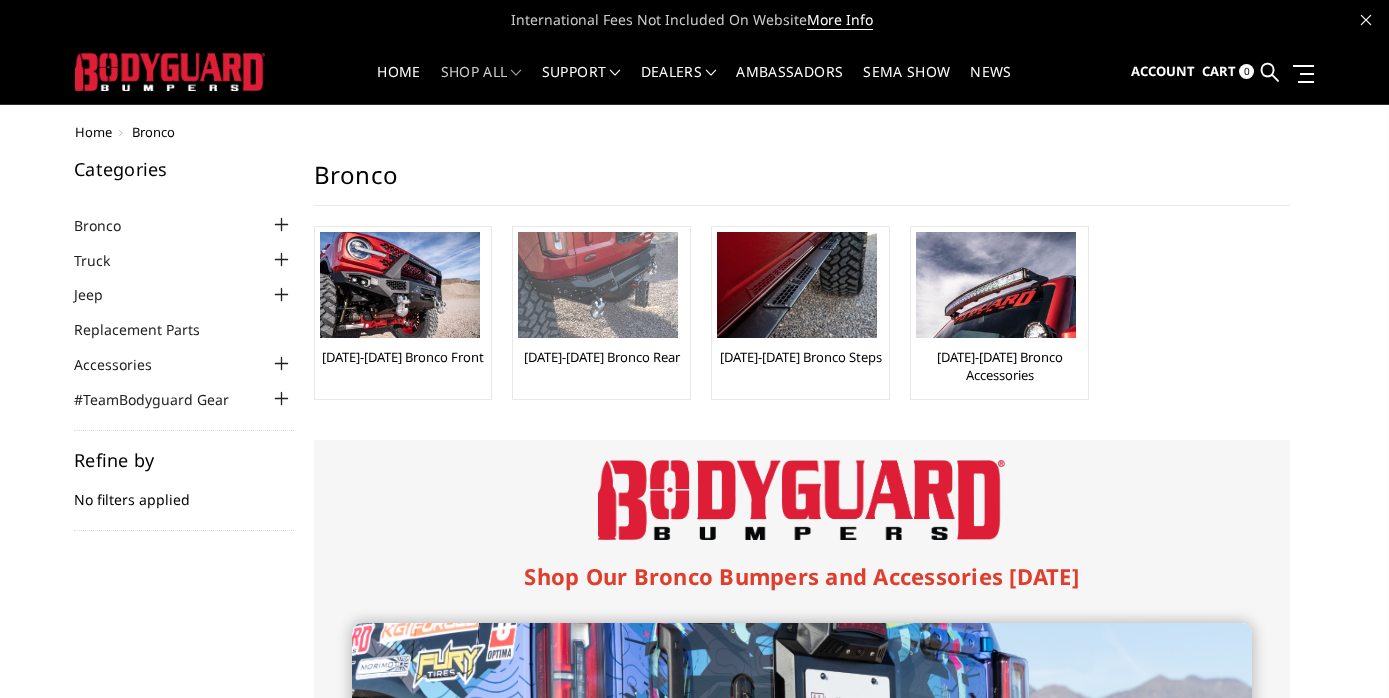 click at bounding box center (598, 285) 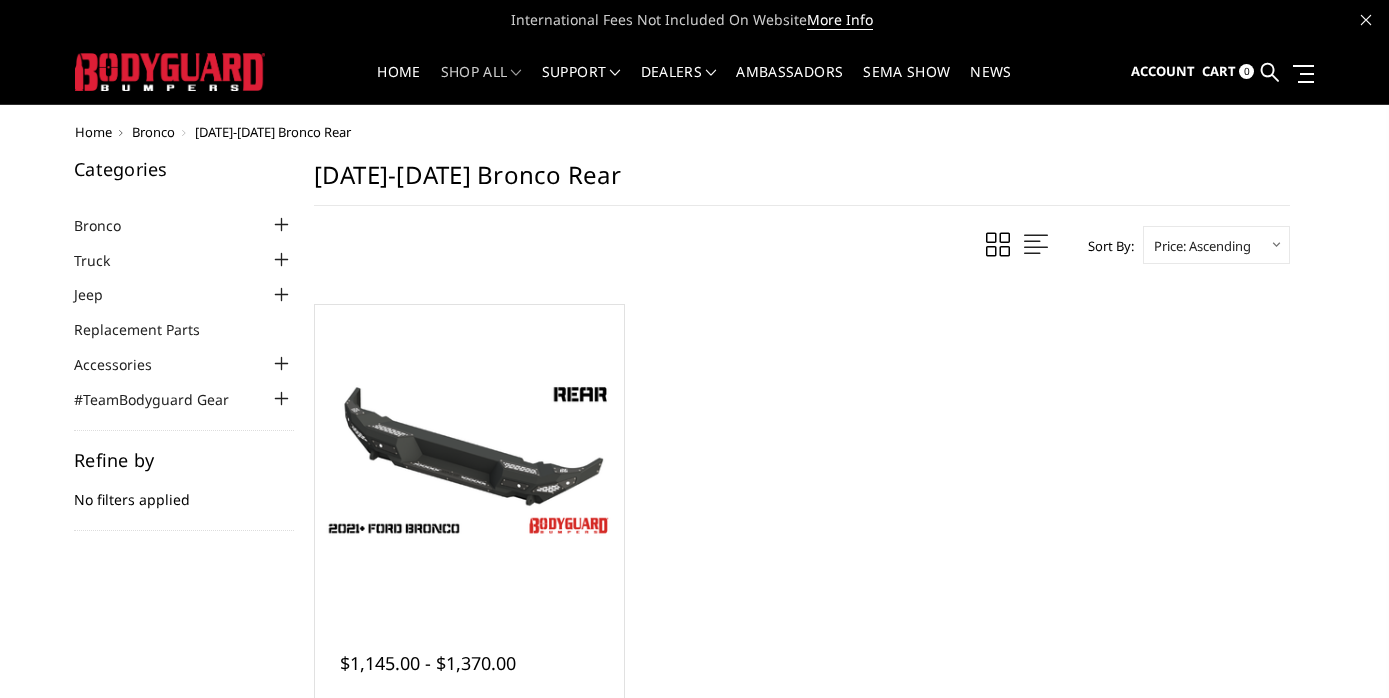 scroll, scrollTop: 0, scrollLeft: 0, axis: both 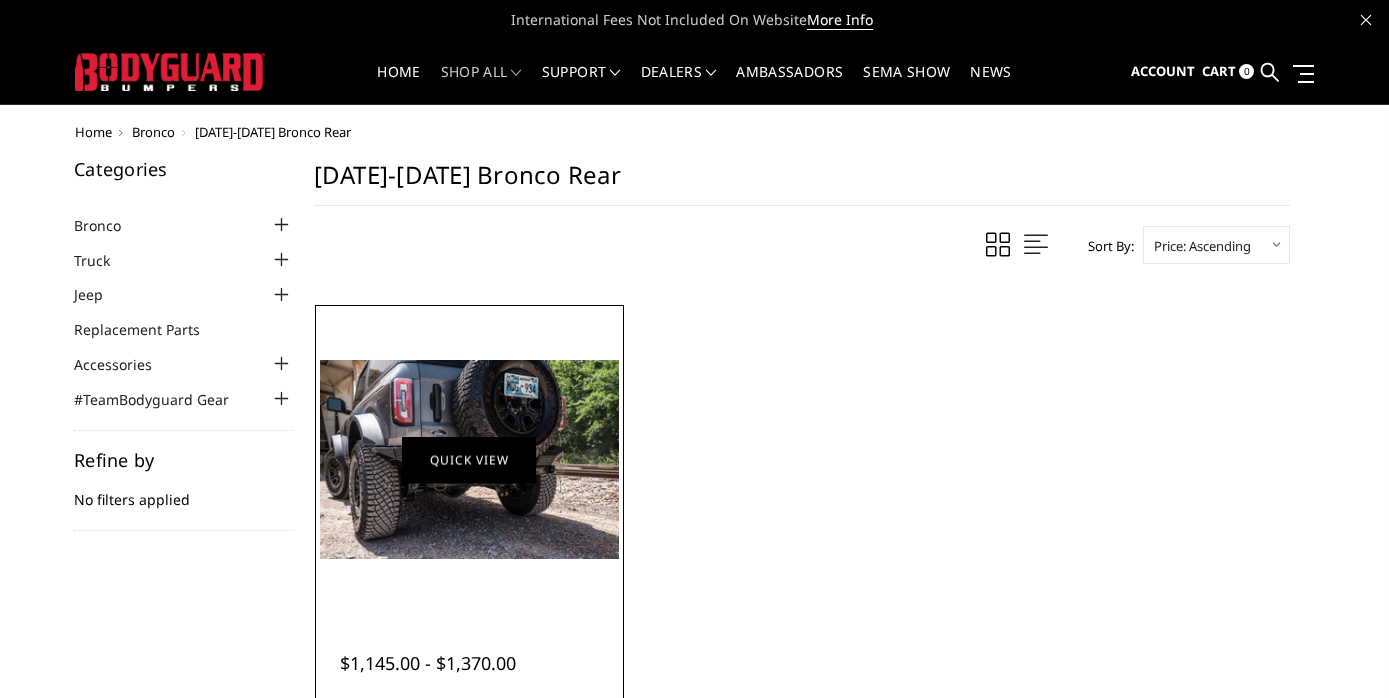 click on "Quick view" at bounding box center (469, 459) 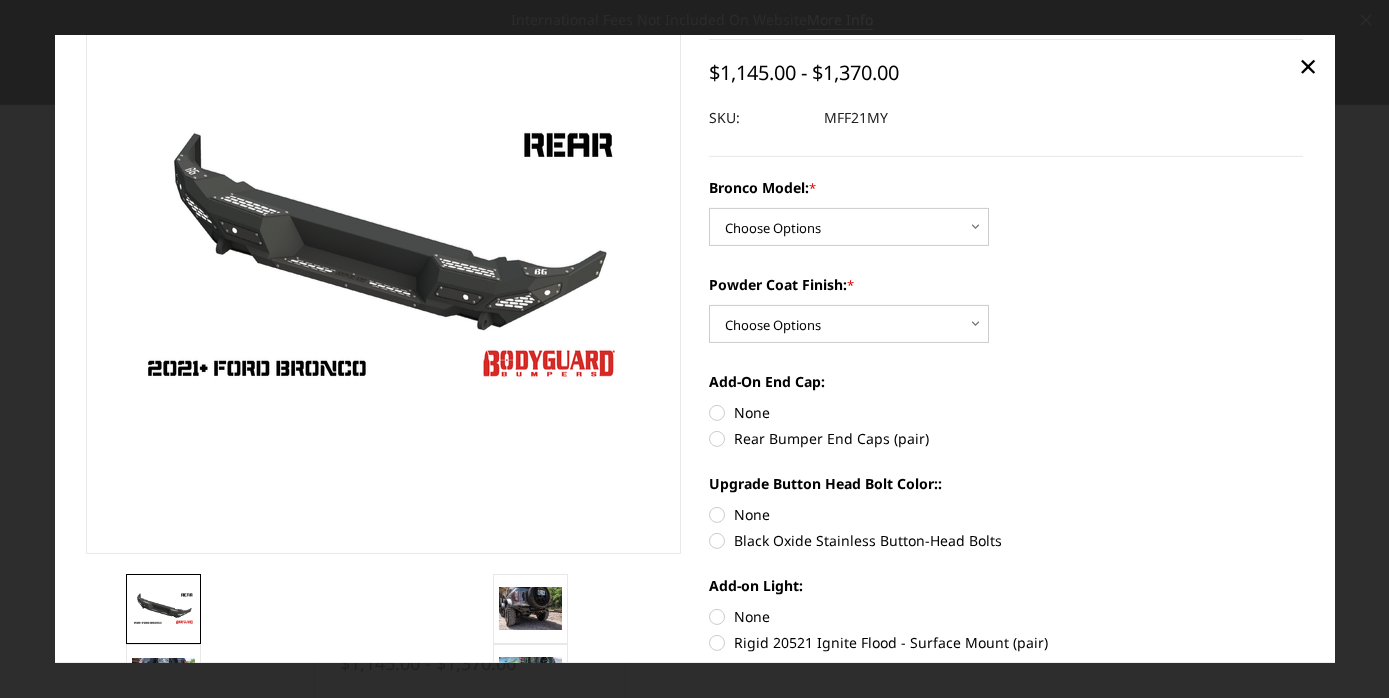 scroll, scrollTop: 228, scrollLeft: 0, axis: vertical 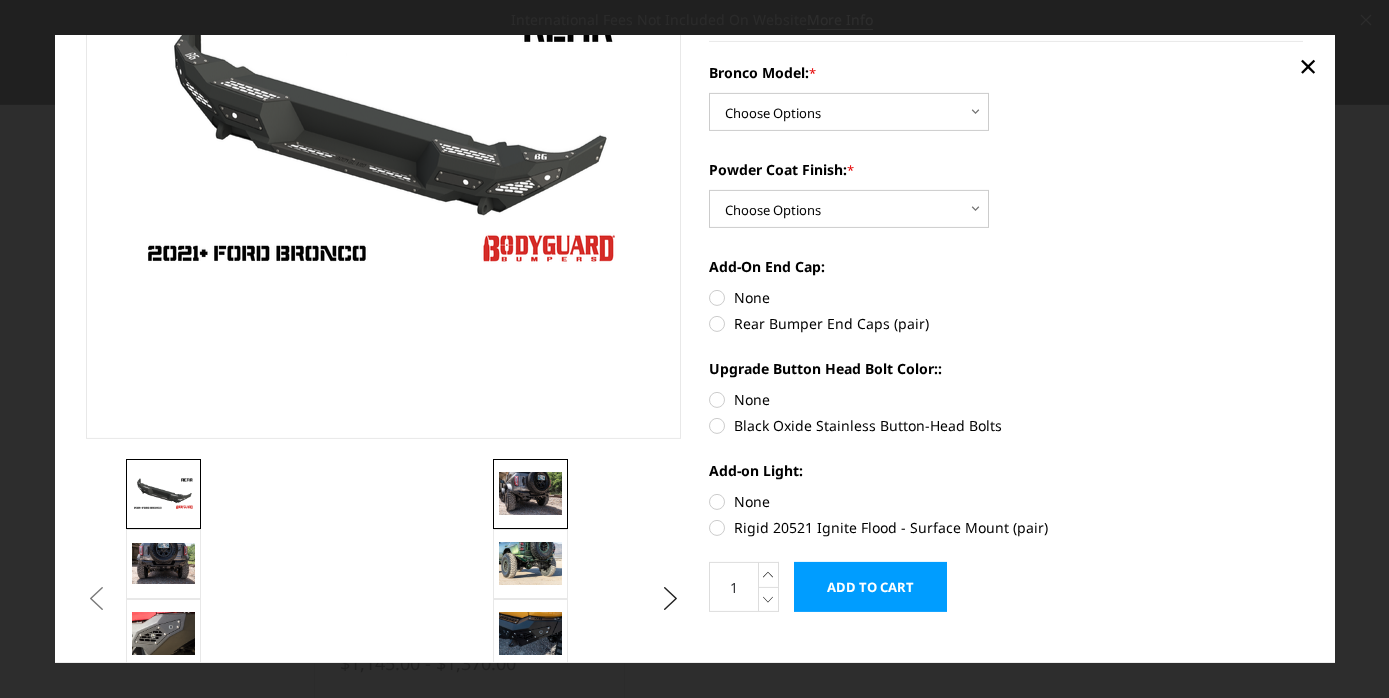 click at bounding box center (530, 493) 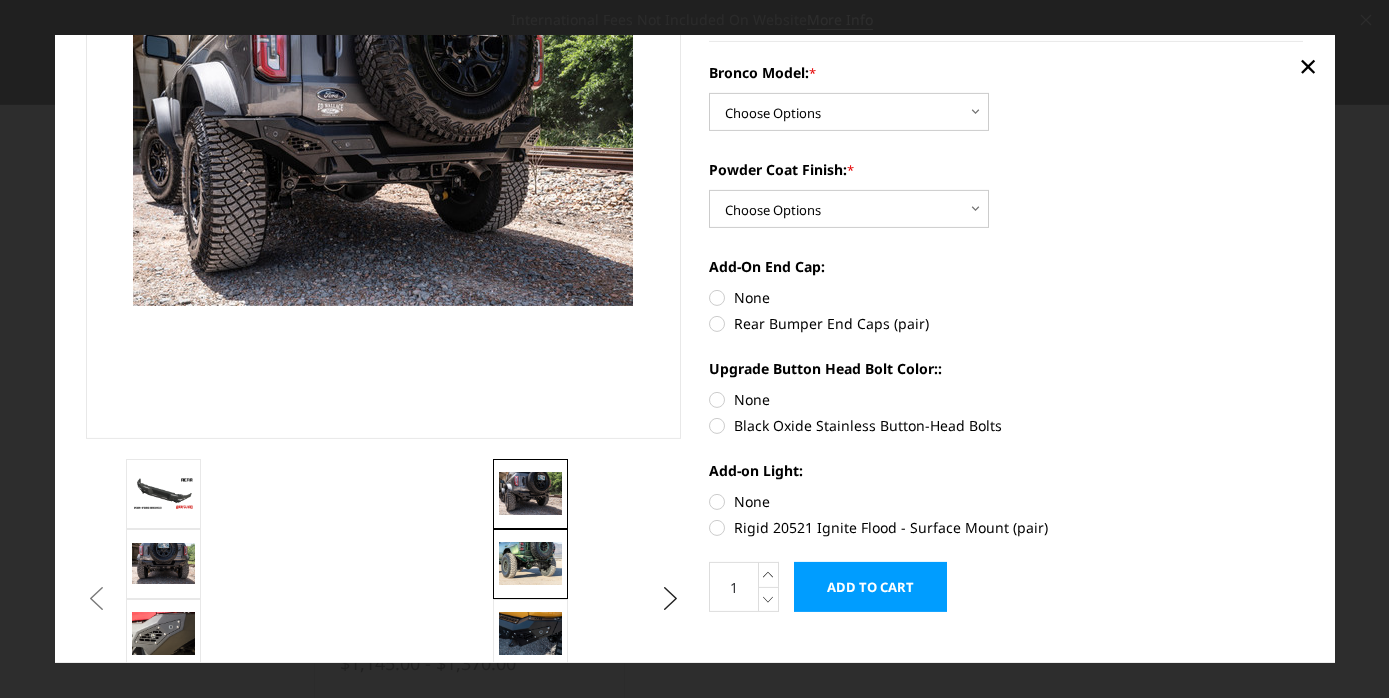 click at bounding box center (530, 563) 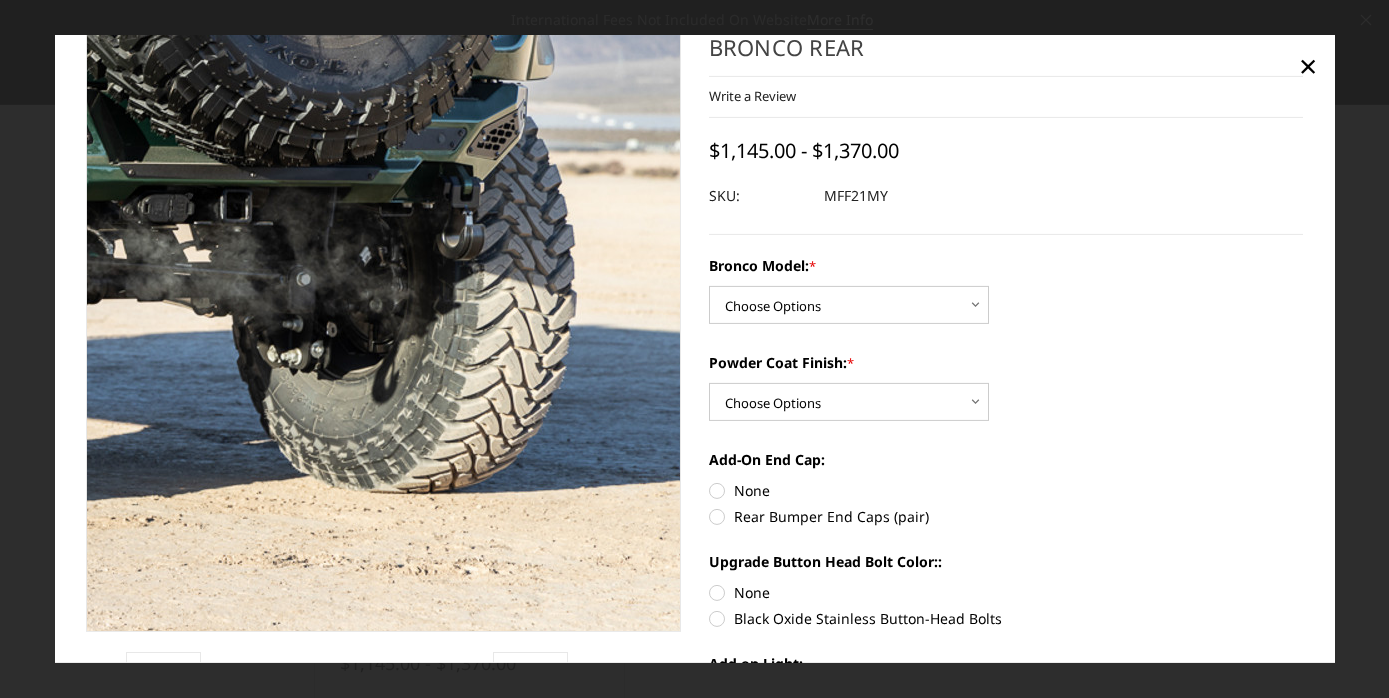 scroll, scrollTop: 0, scrollLeft: 0, axis: both 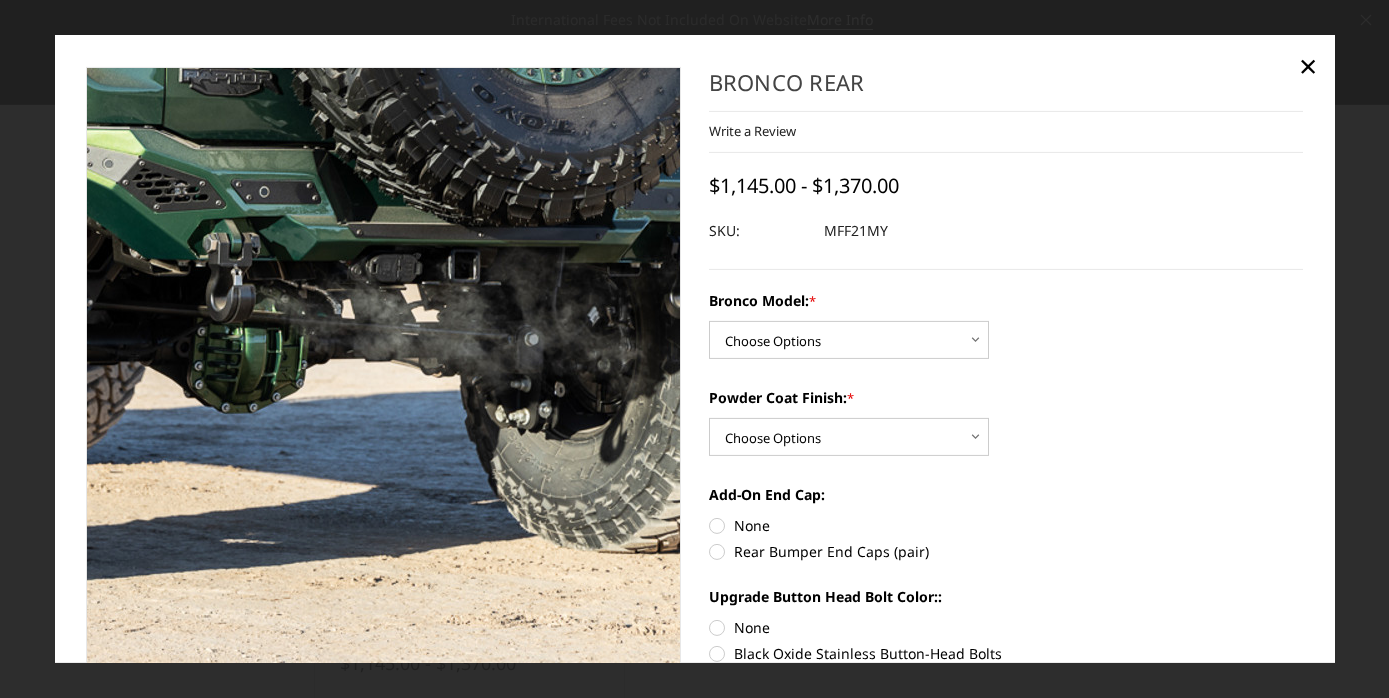 click at bounding box center [283, 298] 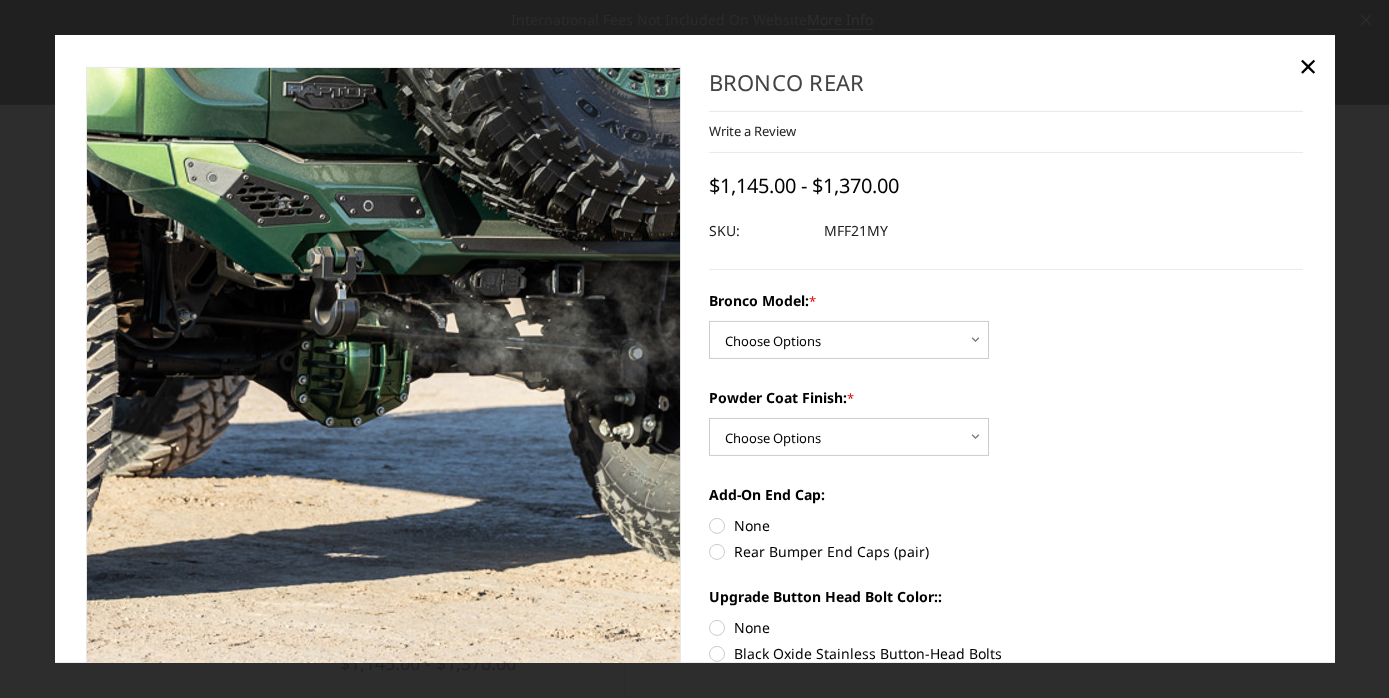 click at bounding box center (387, 312) 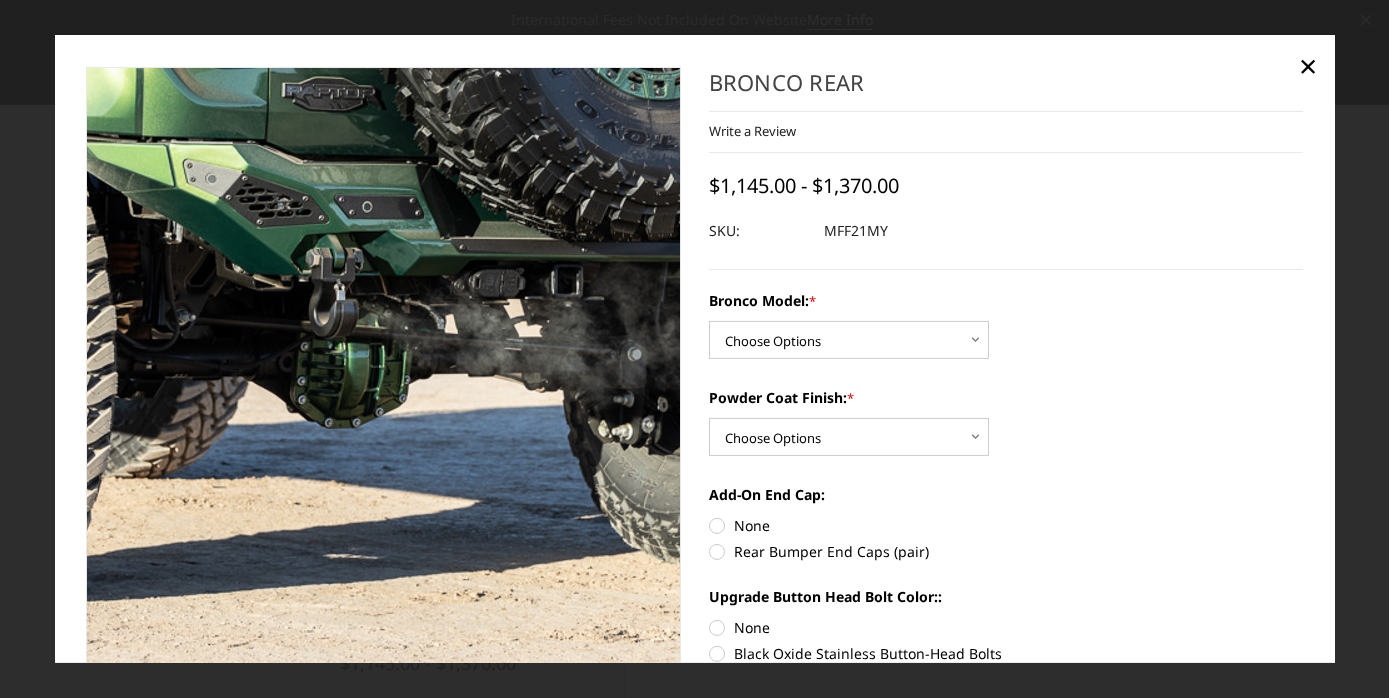 click at bounding box center [386, 313] 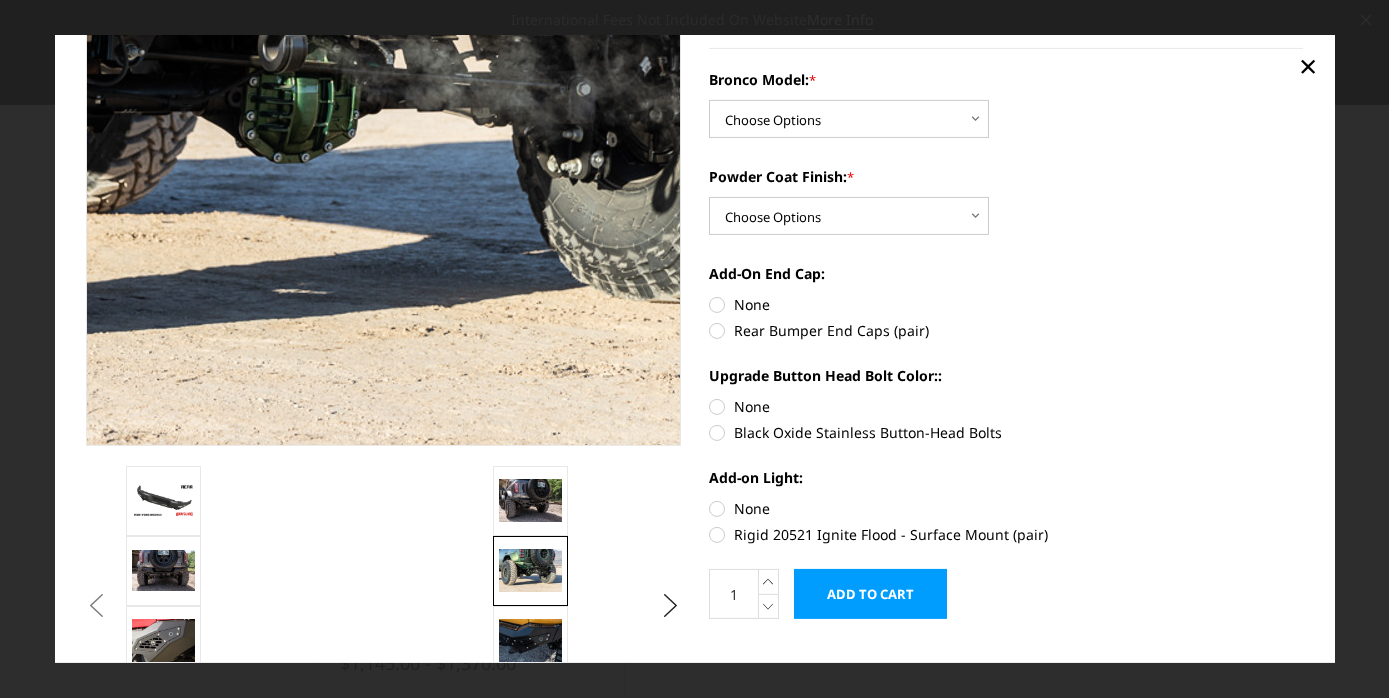 scroll, scrollTop: 228, scrollLeft: 0, axis: vertical 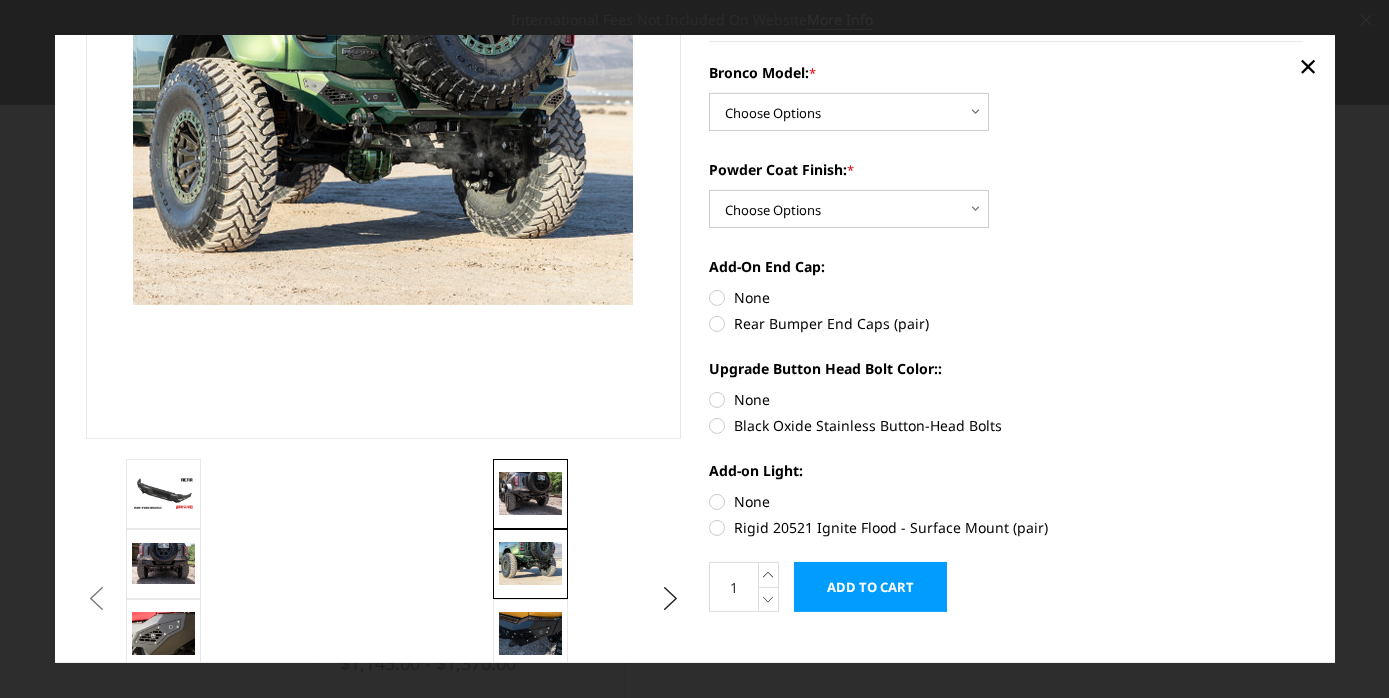 click at bounding box center [530, 493] 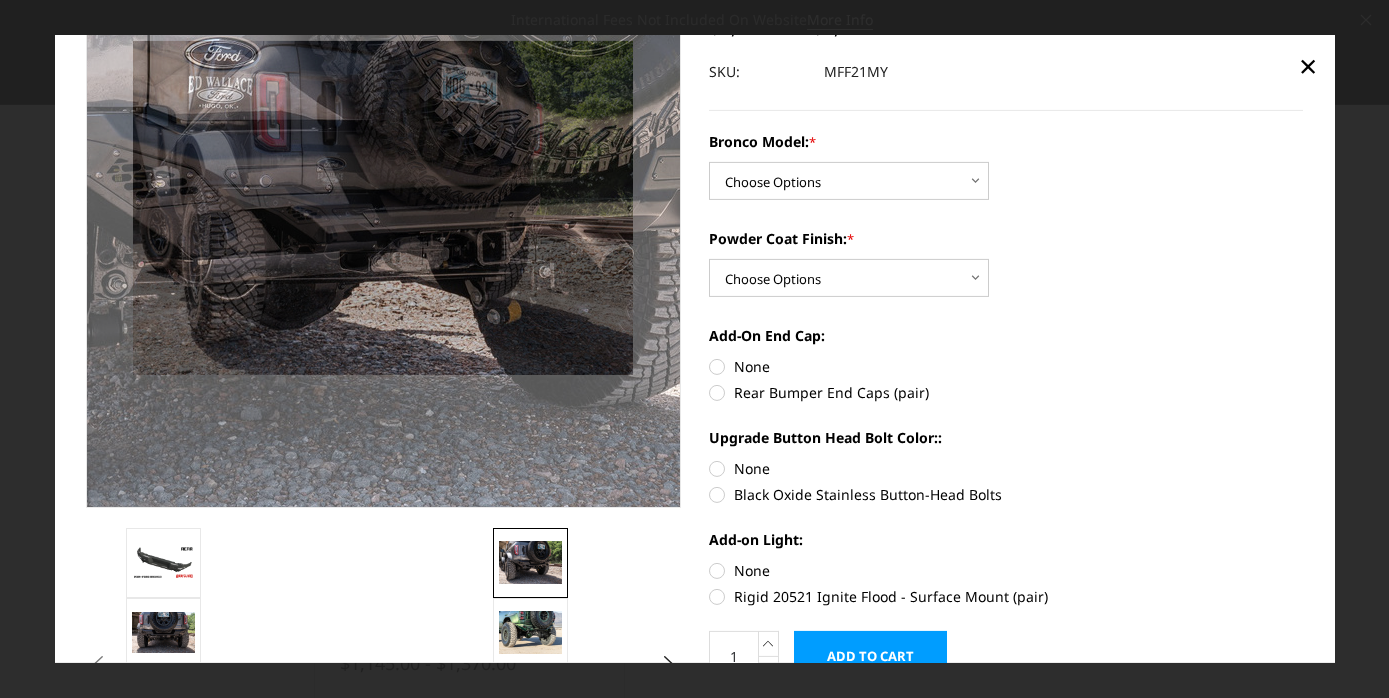 scroll, scrollTop: 335, scrollLeft: 0, axis: vertical 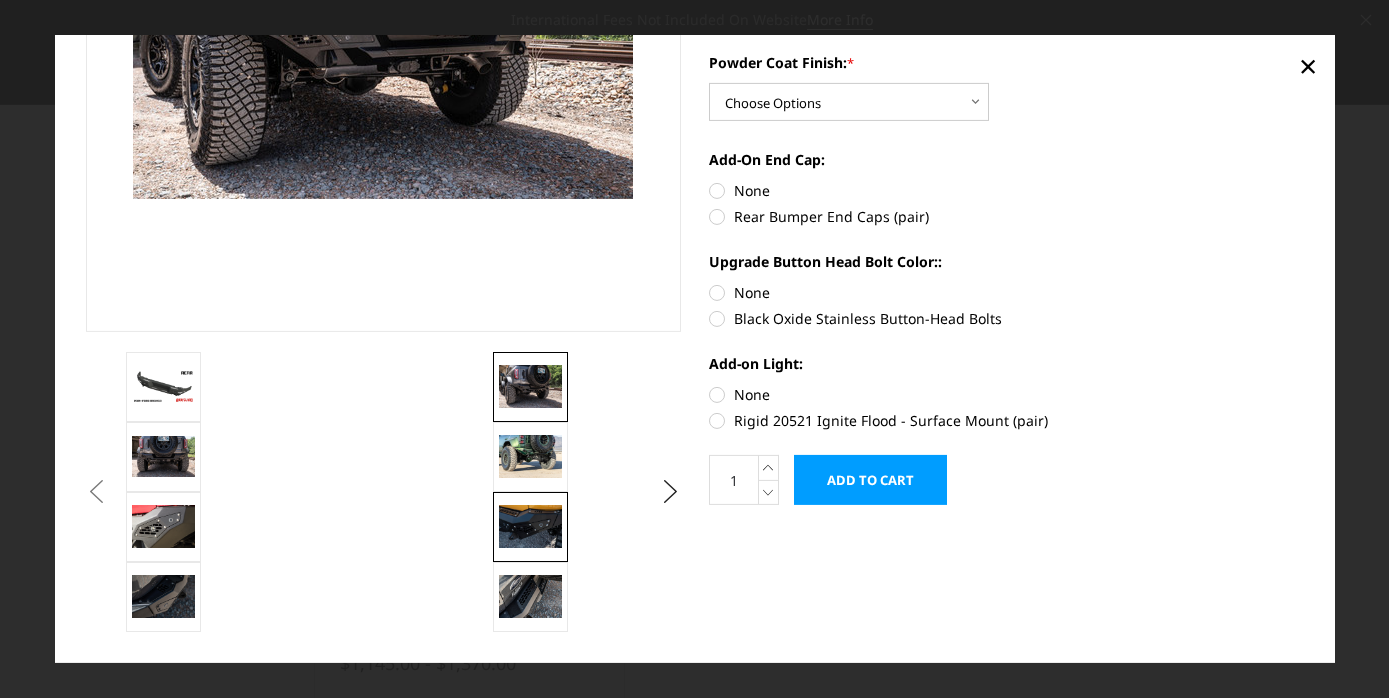 click at bounding box center [530, 526] 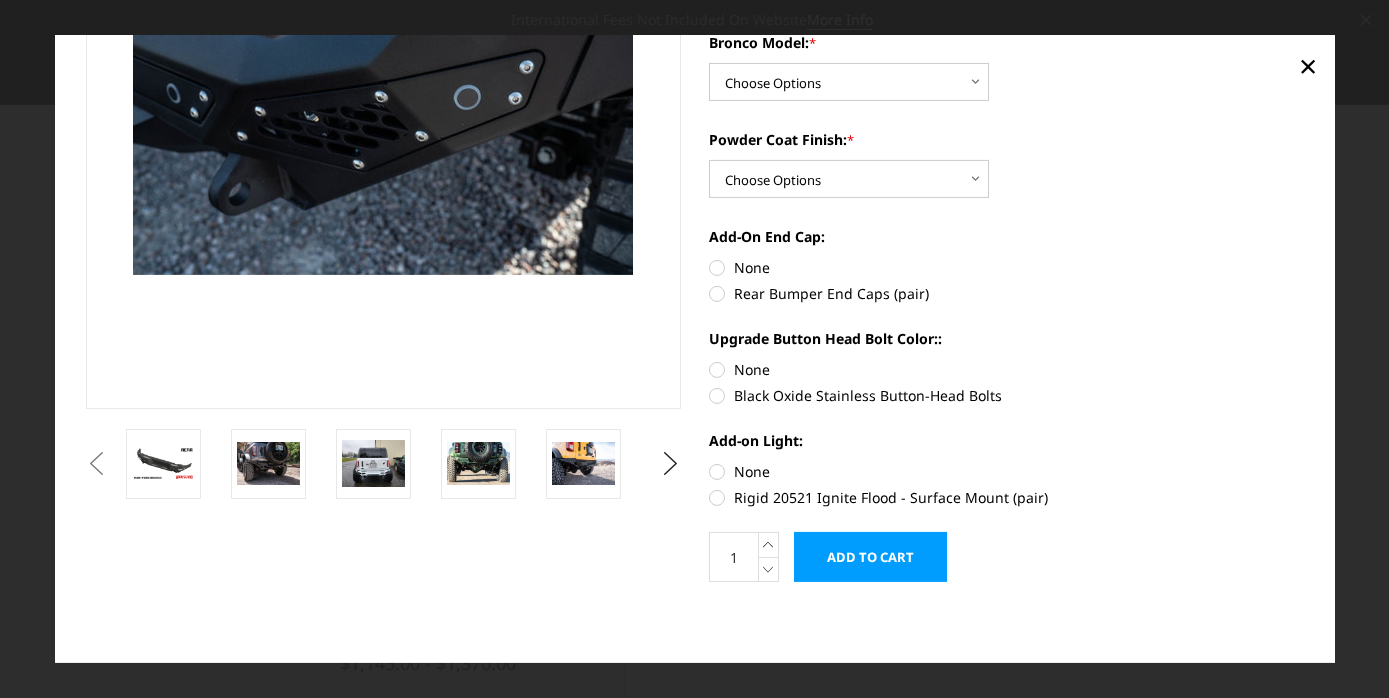 scroll, scrollTop: 260, scrollLeft: 0, axis: vertical 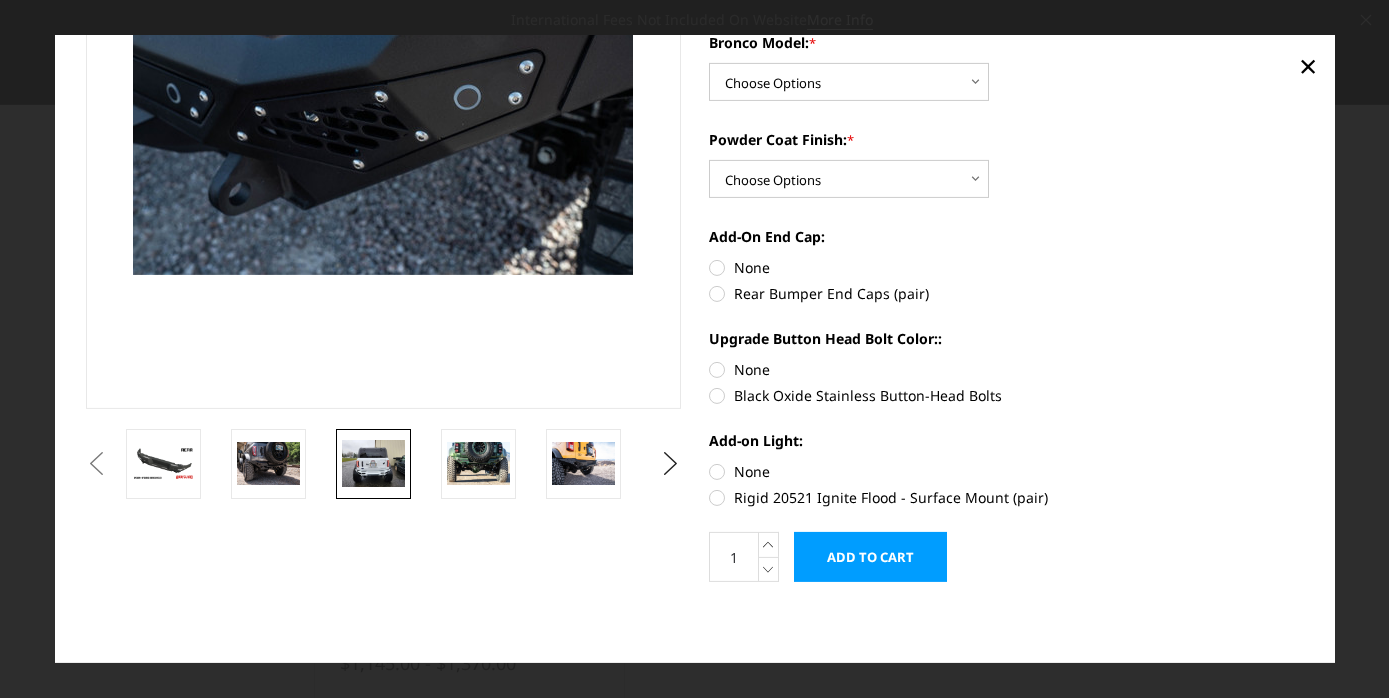 click at bounding box center (373, 463) 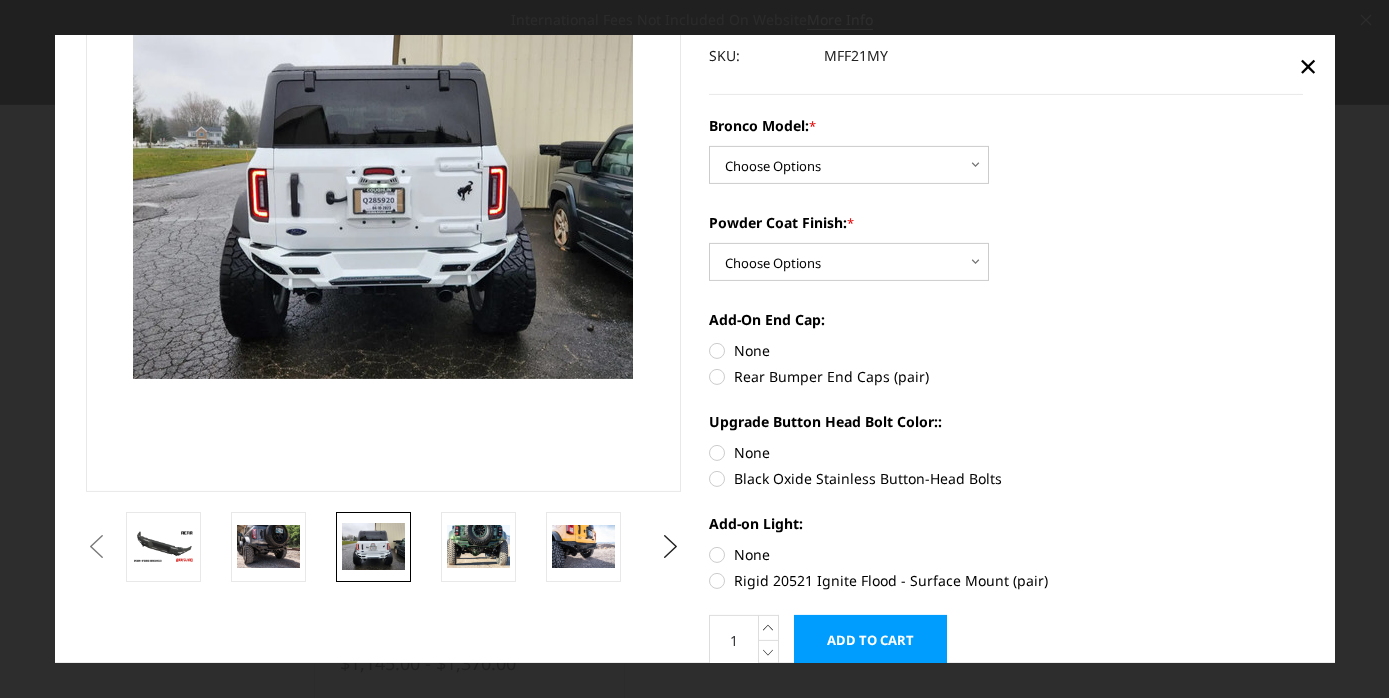 scroll, scrollTop: 260, scrollLeft: 0, axis: vertical 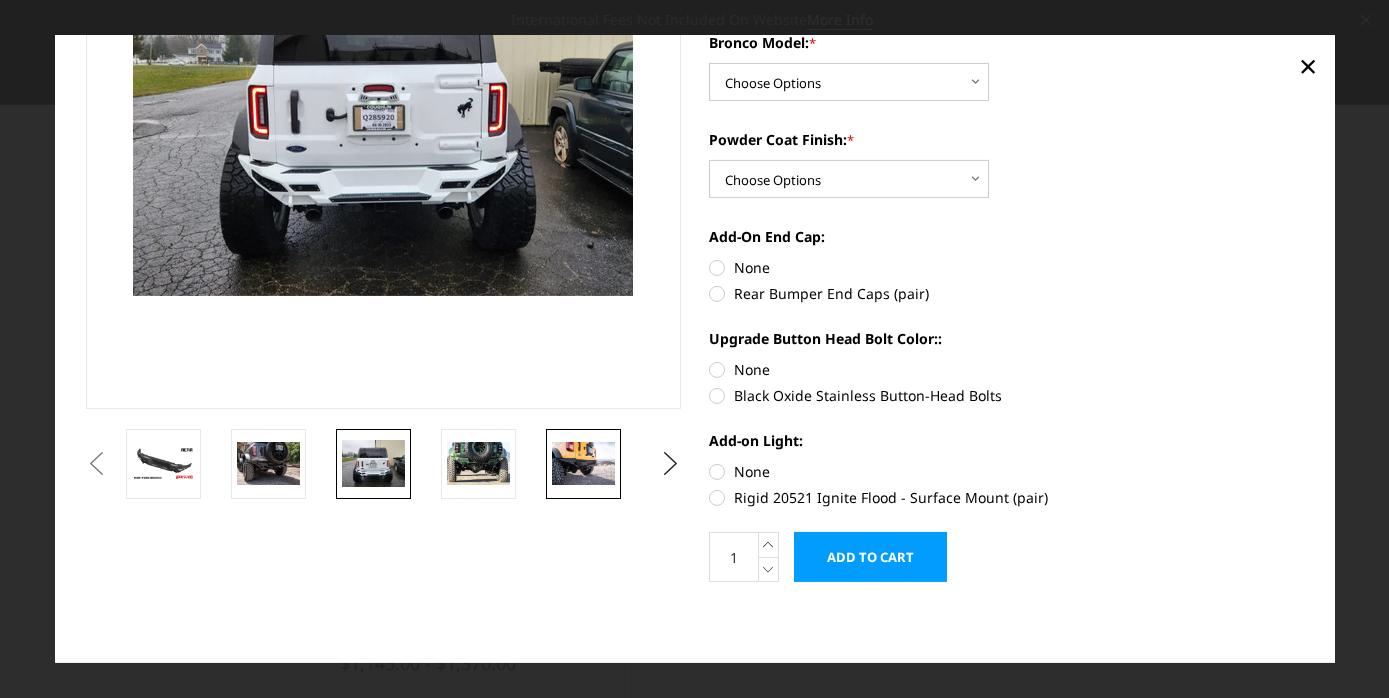 click at bounding box center [583, 463] 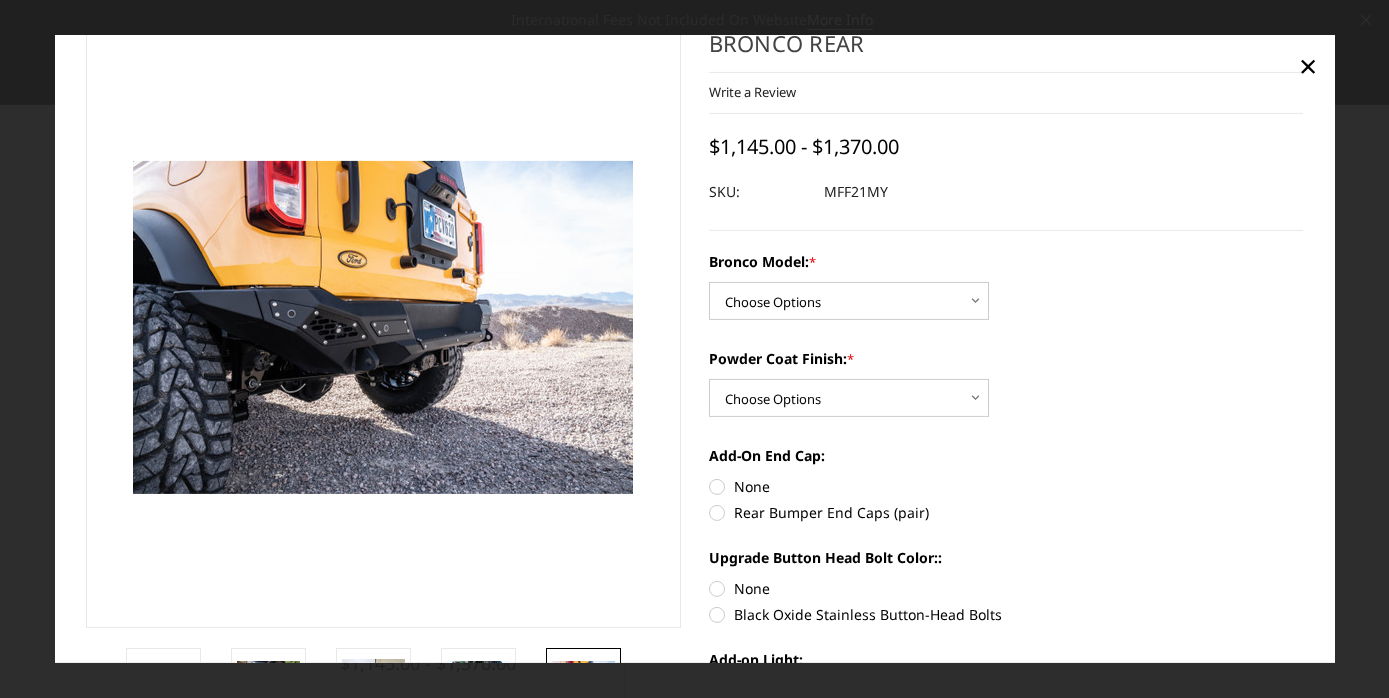 scroll, scrollTop: 0, scrollLeft: 0, axis: both 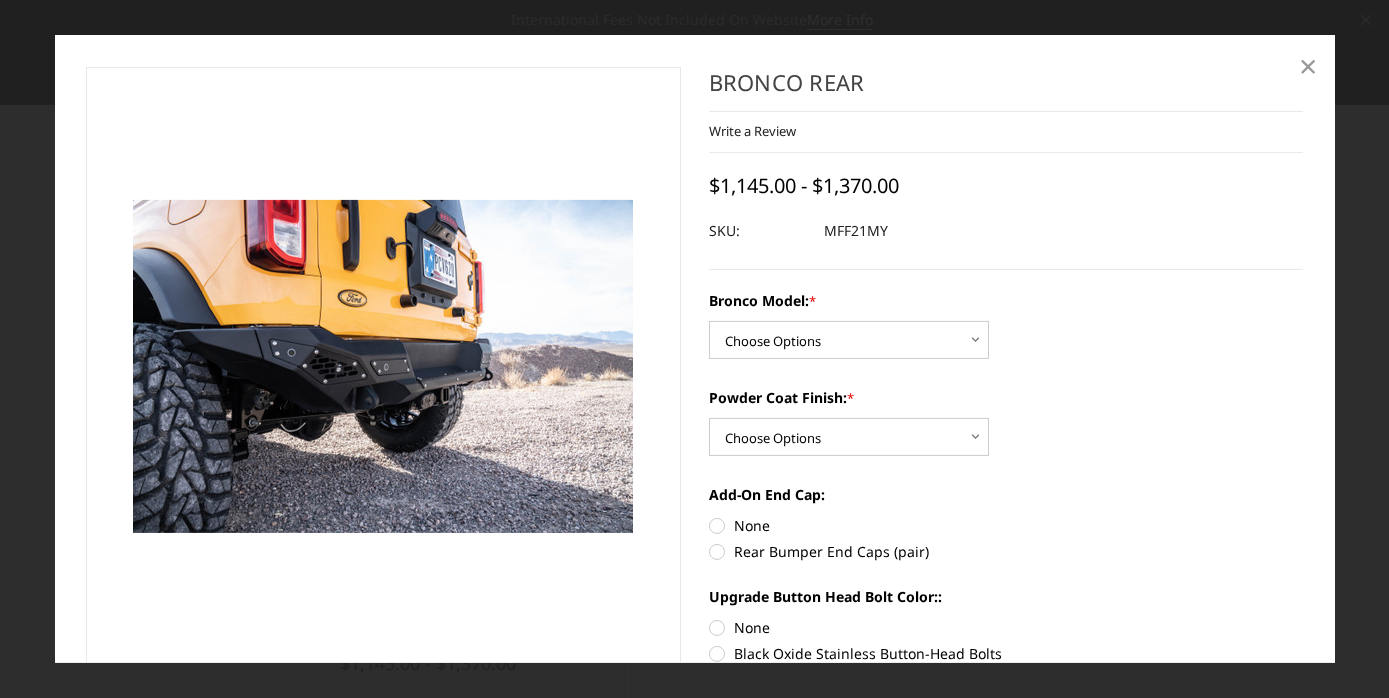 click on "×" at bounding box center [1308, 65] 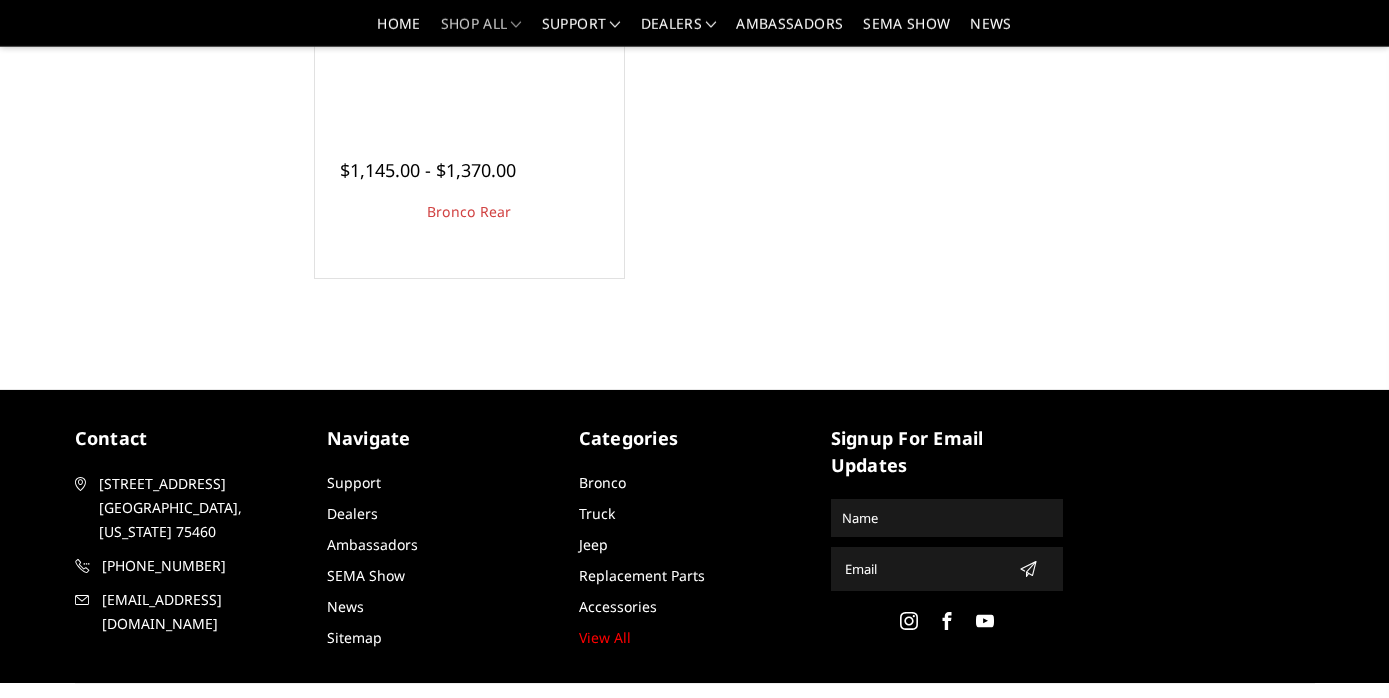 scroll, scrollTop: 508, scrollLeft: 0, axis: vertical 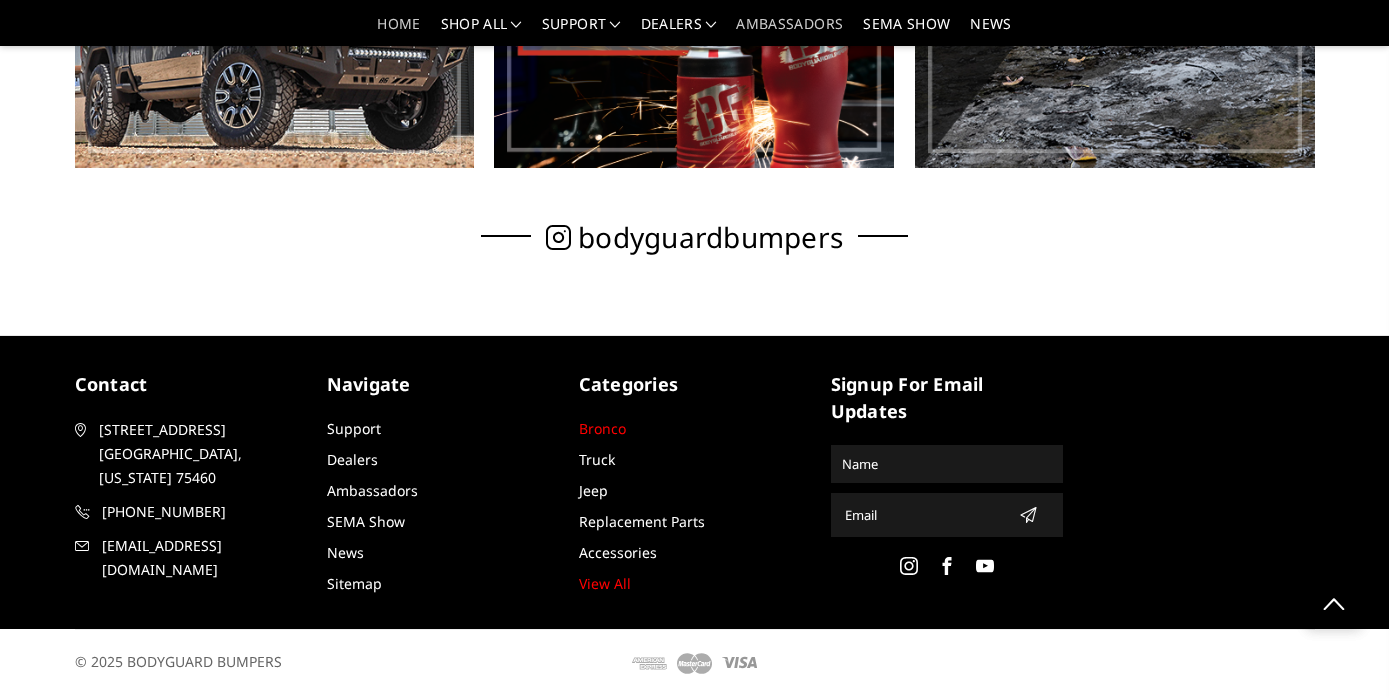 click on "Bronco" at bounding box center (602, 428) 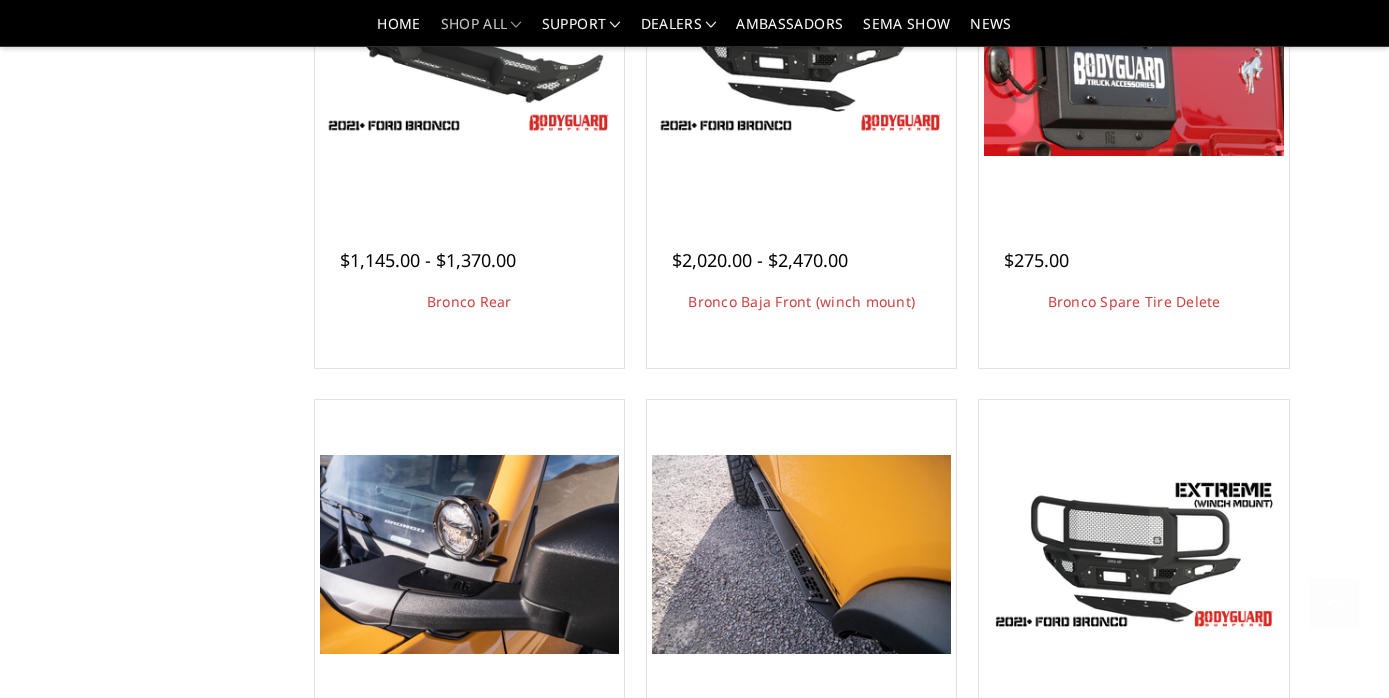 scroll, scrollTop: 2052, scrollLeft: 0, axis: vertical 